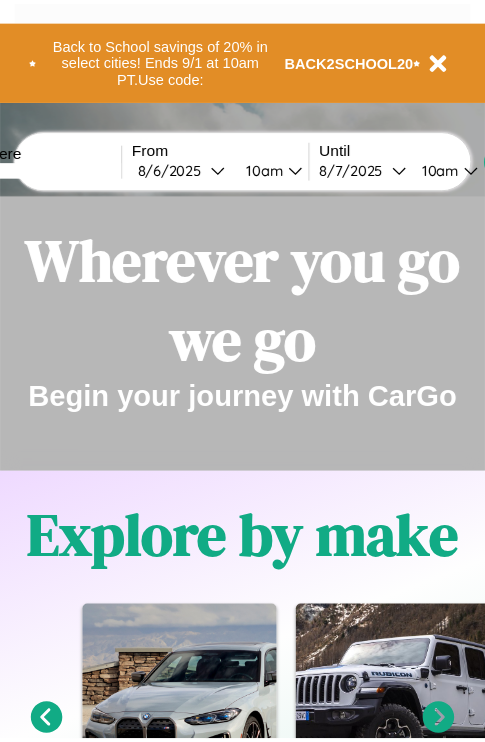 scroll, scrollTop: 0, scrollLeft: 0, axis: both 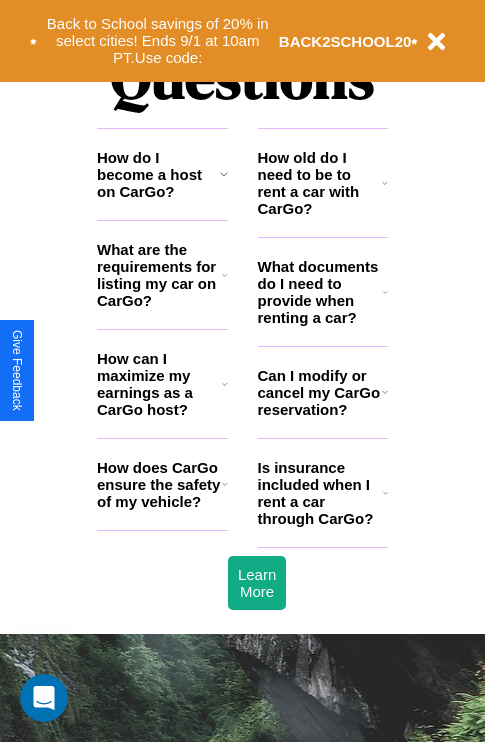 click on "How do I become a host on CarGo?" at bounding box center [158, 174] 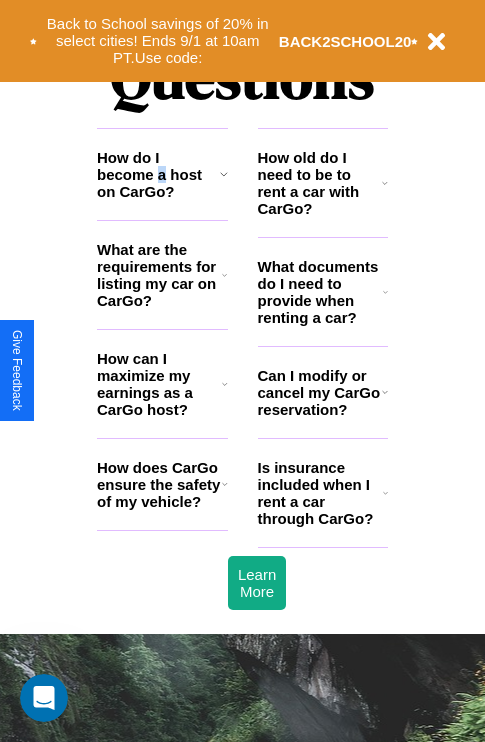 click on "How do I become a host on CarGo?" at bounding box center (158, 174) 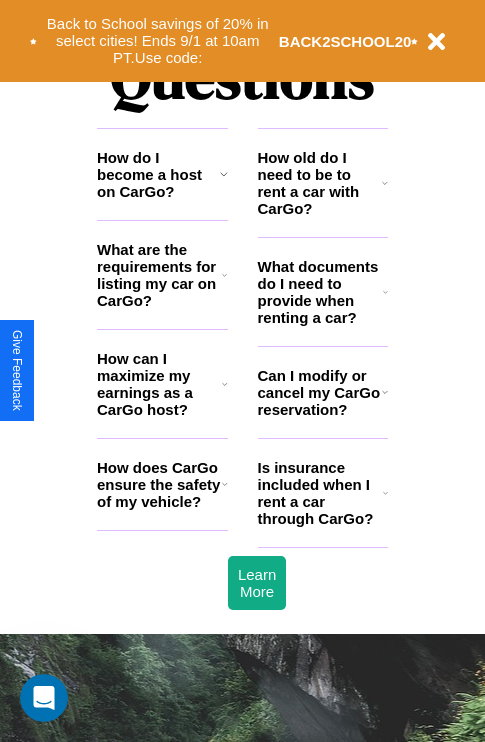 click 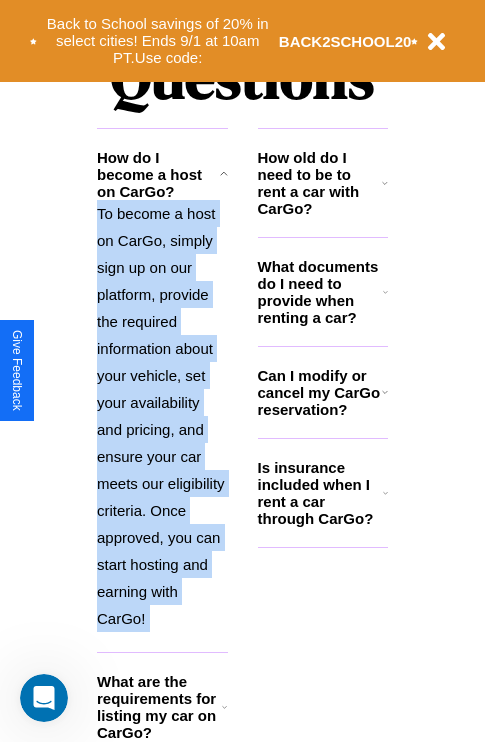 click 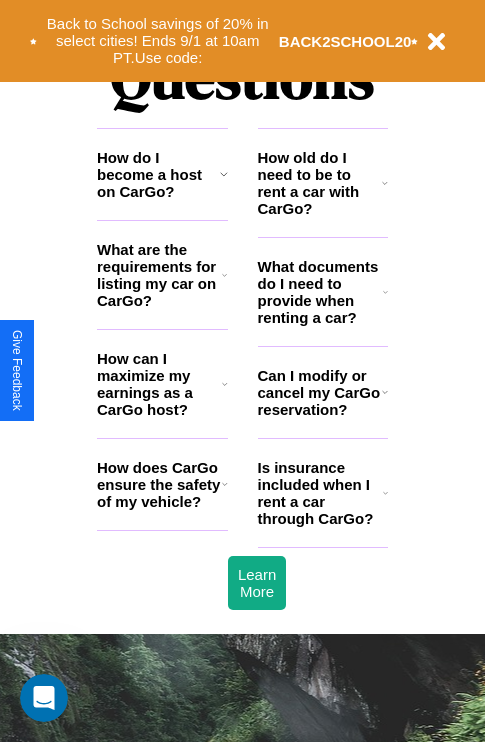 click on "How does CarGo ensure the safety of my vehicle?" at bounding box center (159, 484) 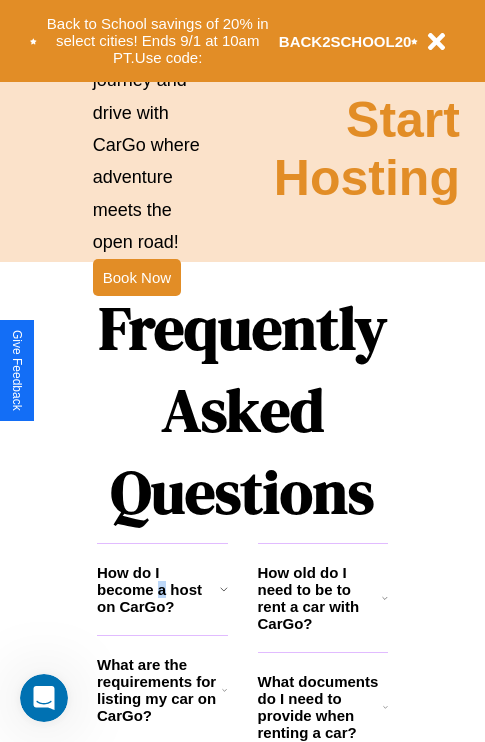scroll, scrollTop: 1996, scrollLeft: 0, axis: vertical 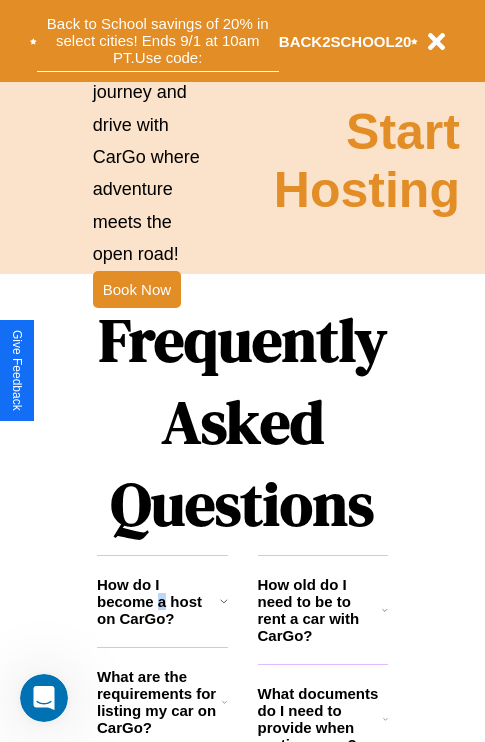 click on "Back to School savings of 20% in select cities! Ends 9/1 at 10am PT.  Use code:" at bounding box center [158, 41] 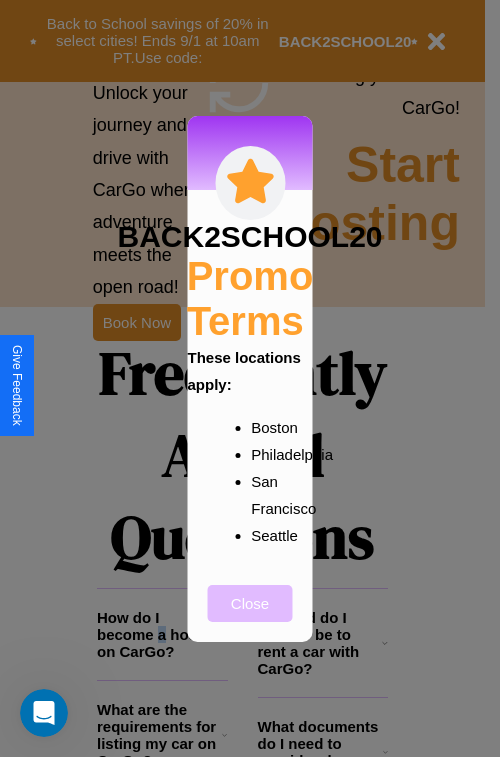 click on "Close" at bounding box center (250, 603) 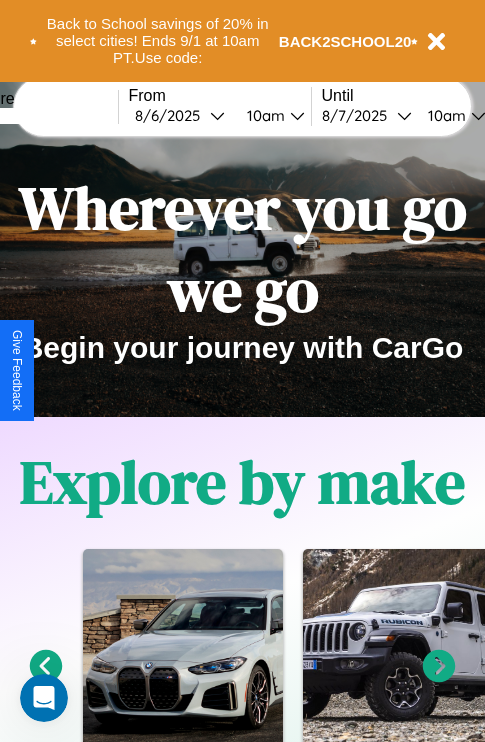 scroll, scrollTop: 0, scrollLeft: 0, axis: both 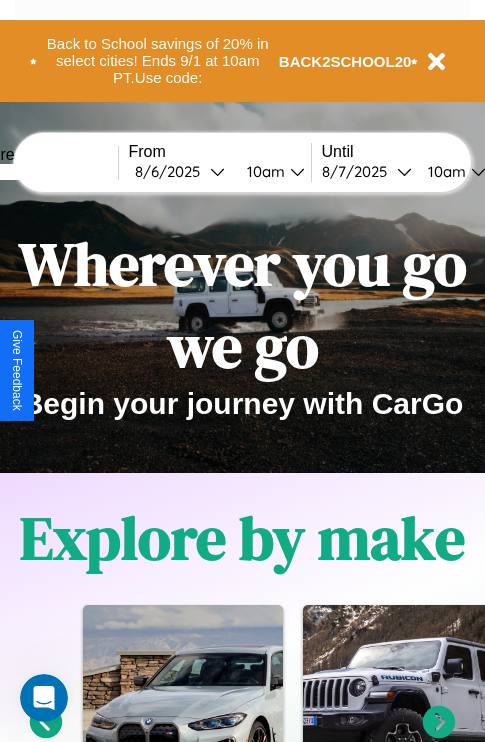 click at bounding box center [43, 172] 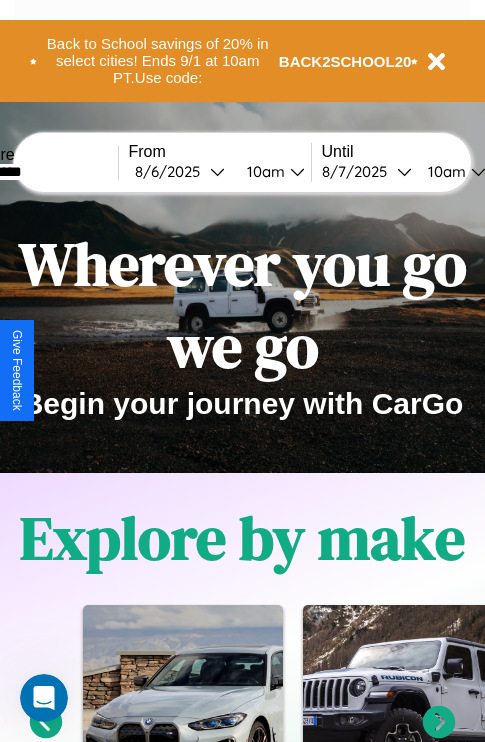 type on "*********" 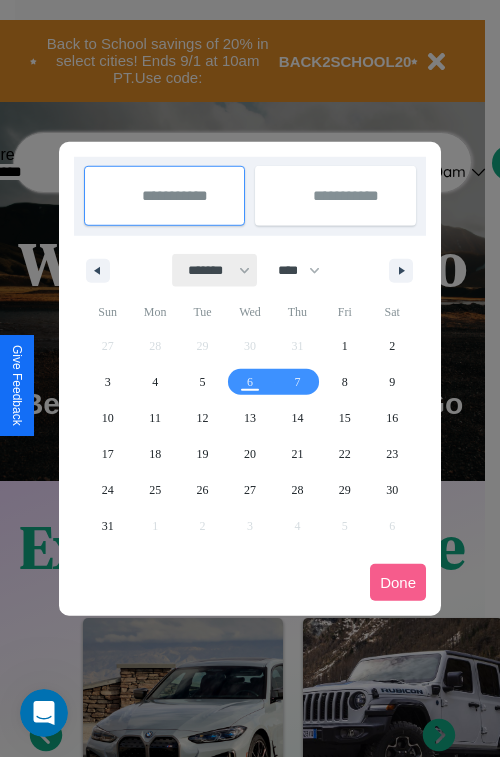 click on "******* ******** ***** ***** *** **** **** ****** ********* ******* ******** ********" at bounding box center [215, 270] 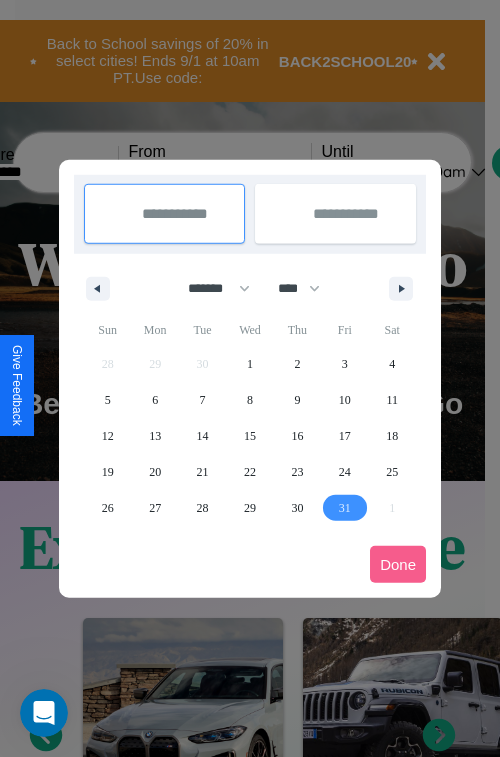 click on "31" at bounding box center [345, 508] 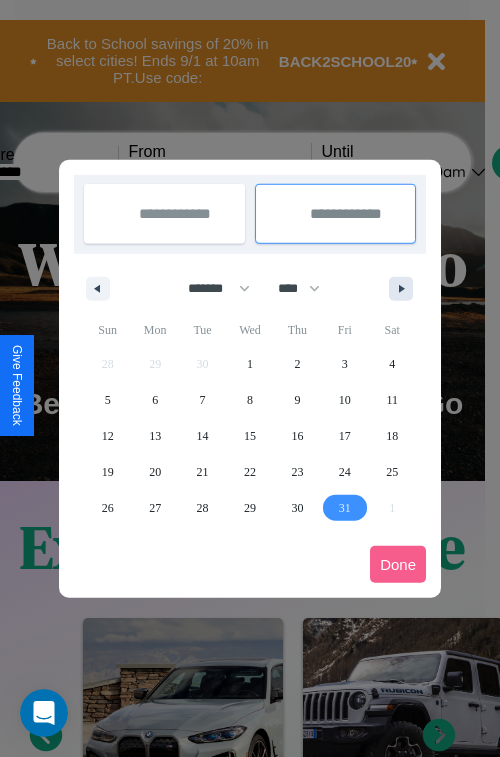 click at bounding box center (405, 289) 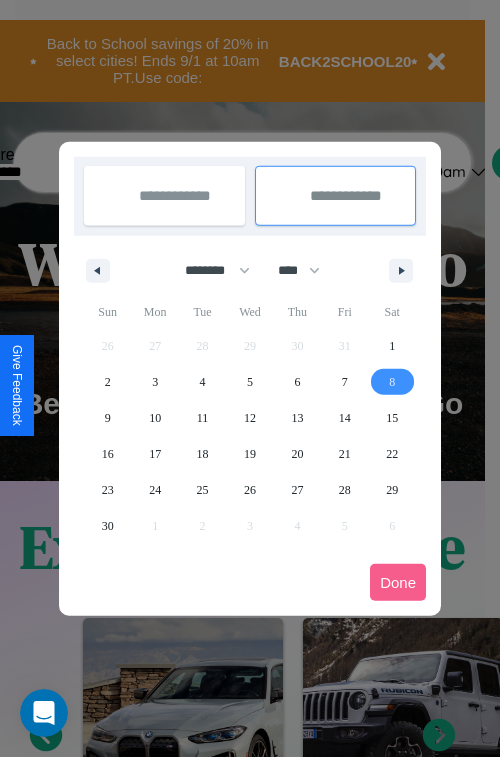 click on "8" at bounding box center [392, 382] 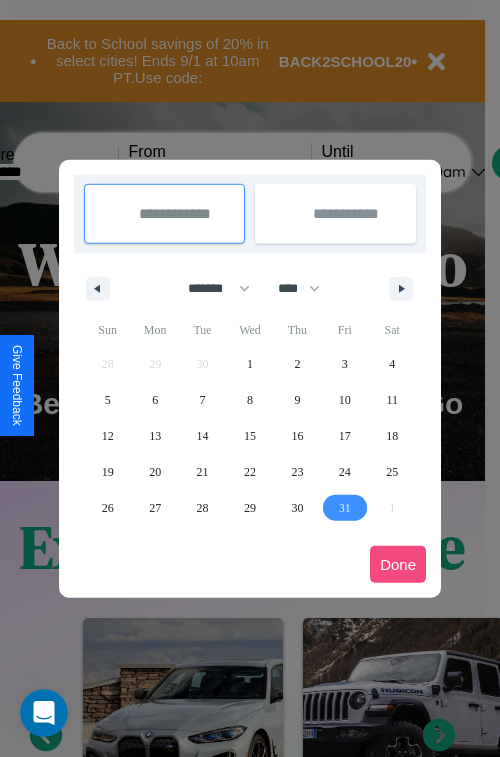click on "Done" at bounding box center (398, 564) 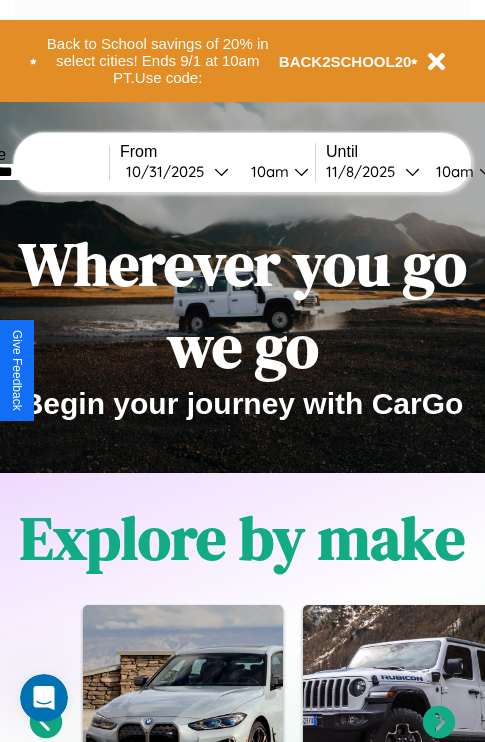 click on "10am" at bounding box center [267, 171] 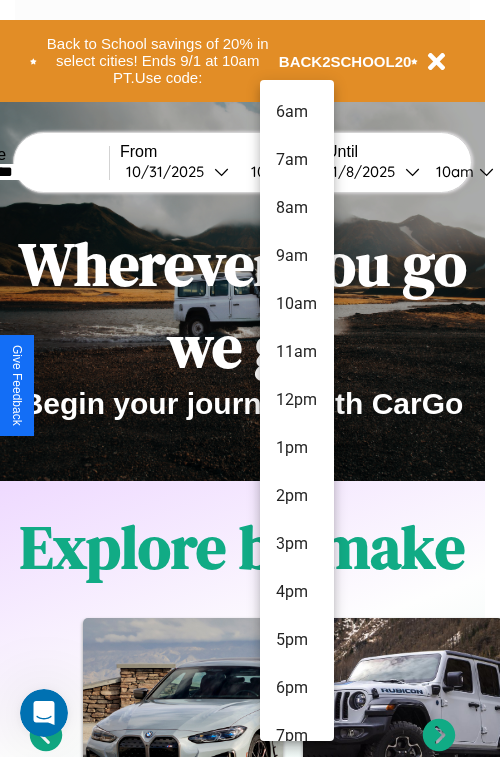 click on "12pm" at bounding box center (297, 400) 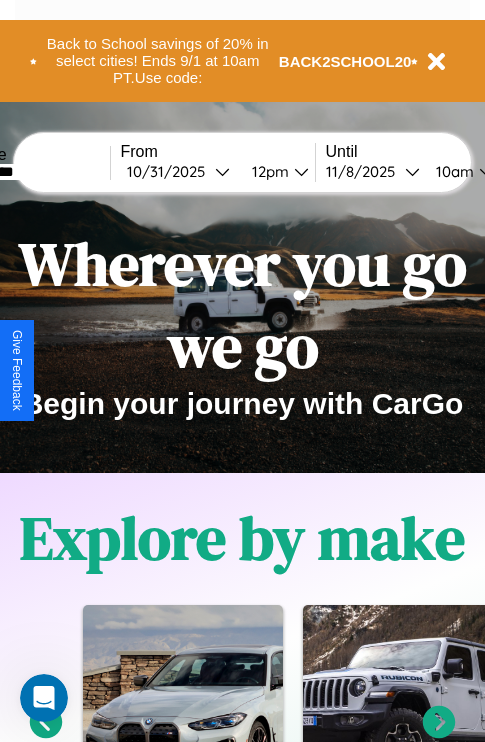 scroll, scrollTop: 0, scrollLeft: 75, axis: horizontal 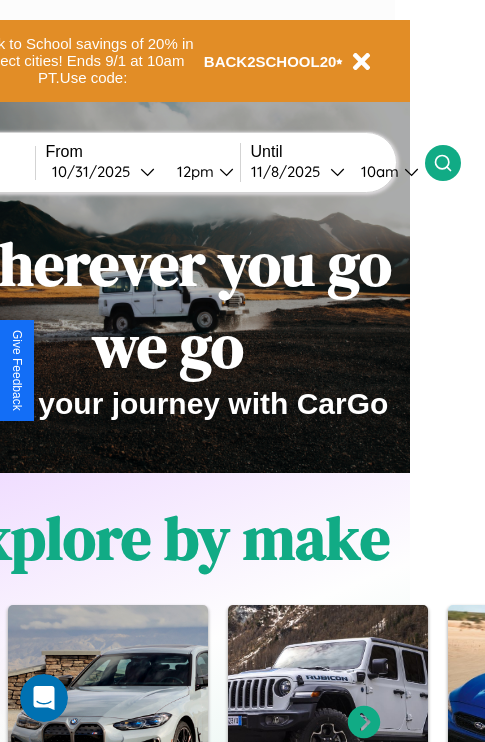 click 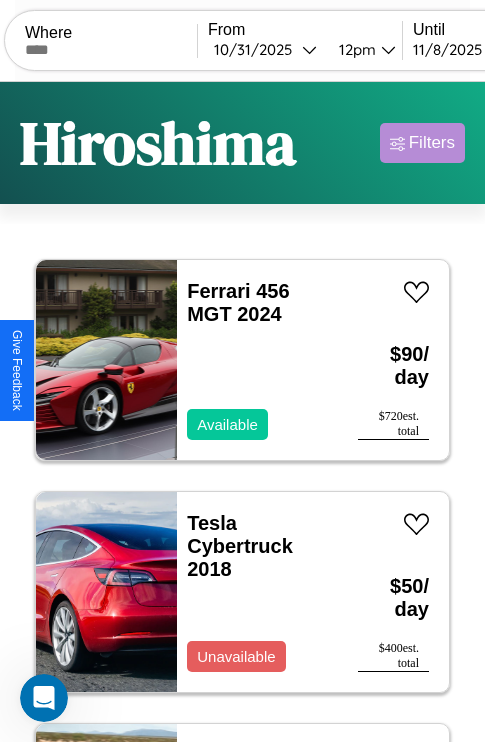 click on "Filters" at bounding box center (432, 143) 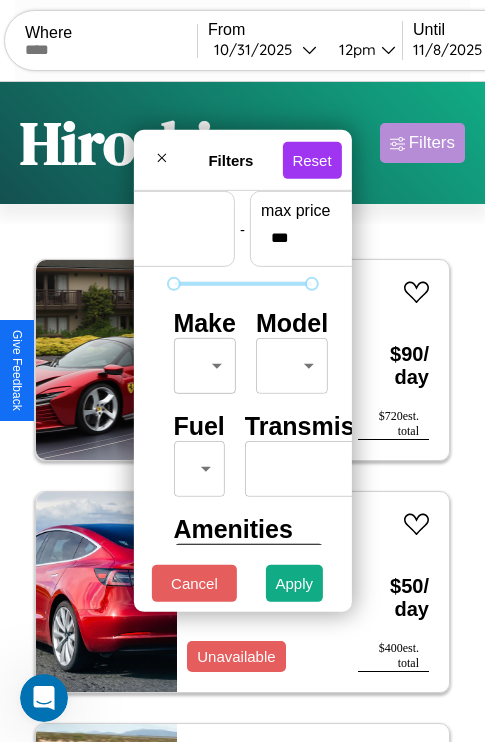 scroll, scrollTop: 59, scrollLeft: 0, axis: vertical 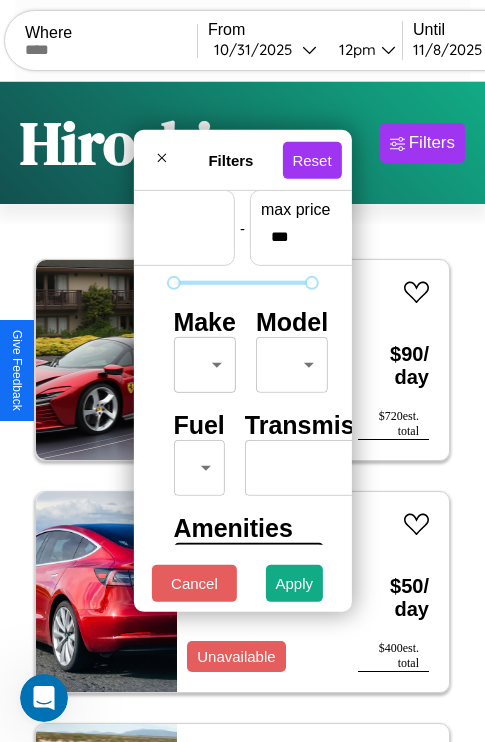 click on "CarGo Where From [DATE] [TIME] Until [DATE] [TIME] Become a Host Login Sign Up [CITY] Filters 113 cars in this area These cars can be picked up in this city. Ferrari 456 MGT 2024 Available $ 90 / day $ 720 est. total Tesla Cybertruck 2018 Unavailable $ 50 / day $ 400 est. total Subaru BRZ 2023 Available $ 110 / day $ 880 est. total Mazda GLC 2016 Available $ 170 / day $ 1360 est. total Jeep CJ-6 2014 Available $ 60 / day $ 480 est. total Mazda MPV 2019 Available $ 190 / day $ 1520 est. total Alfa Romeo Giulia 2021 Unavailable $ 160 / day $ 1280 est. total Volkswagen Jetta 2016 Available $ 120 / day $ 960 est. total Lamborghini Roadster 2019 Available $ 110 / day $ 880 est. total Infiniti EX35 2022 Available $ 130 / day $ 1040 est. total Volkswagen Jetta SportWagen 2024 Available $ 160 / day $ 1280 est. total Lincoln MKT 2022 Available $ 160 / day $ 1280 est. total Ferrari F12 Special Series 2020 Unavailable $ 180" at bounding box center [242, 412] 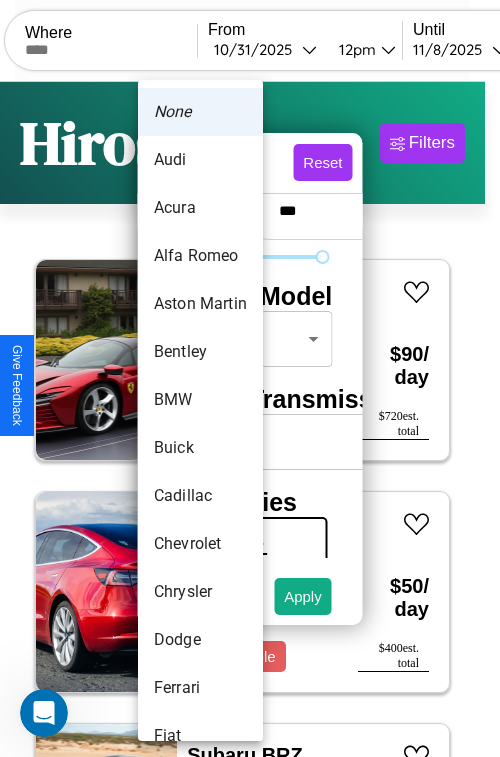 click on "Audi" at bounding box center (200, 160) 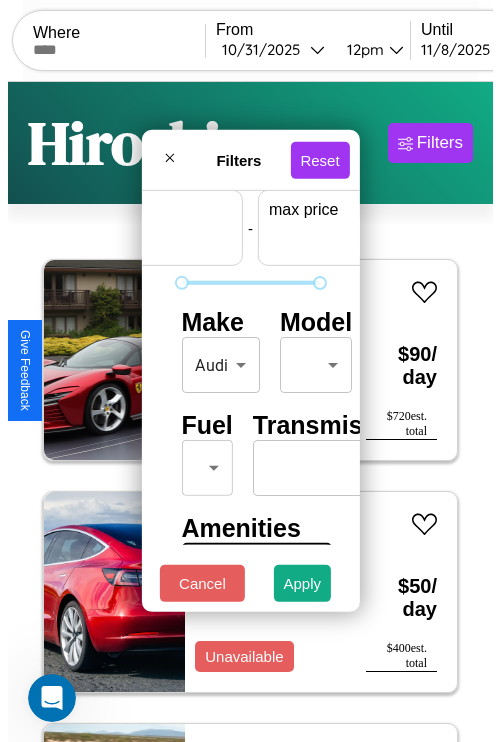 scroll, scrollTop: 59, scrollLeft: 124, axis: both 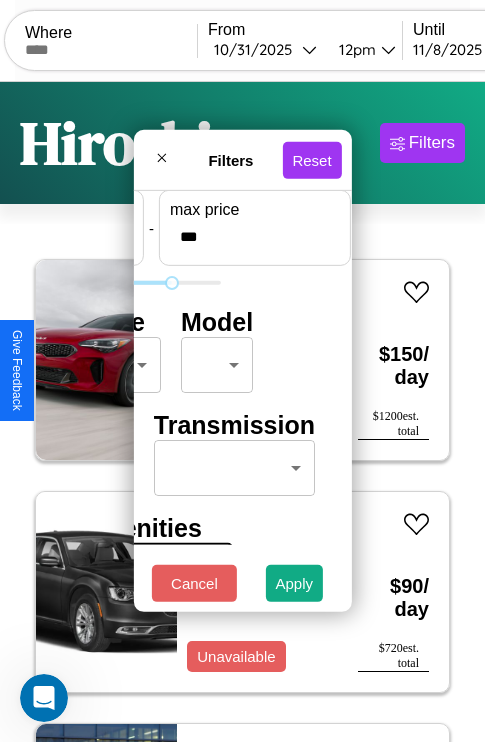 type on "***" 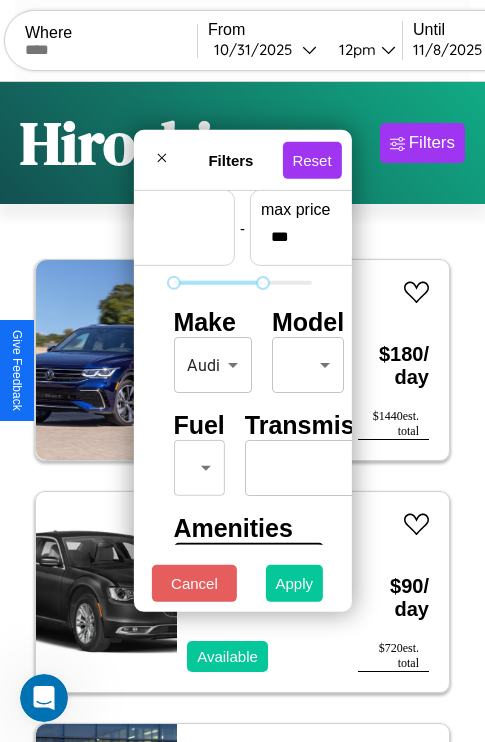 type on "*" 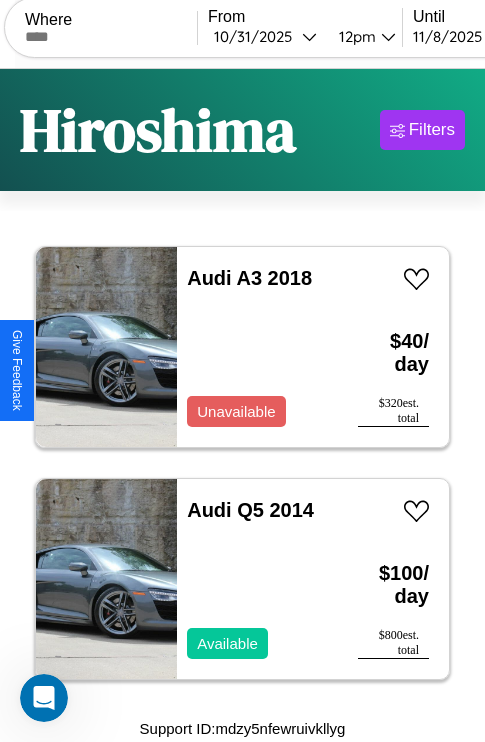 scroll, scrollTop: 0, scrollLeft: 0, axis: both 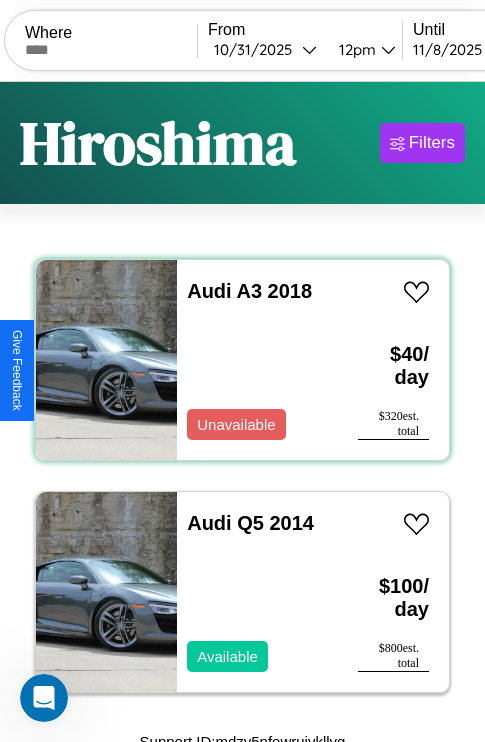 click on "Audi   A3   2018 Unavailable" at bounding box center (257, 360) 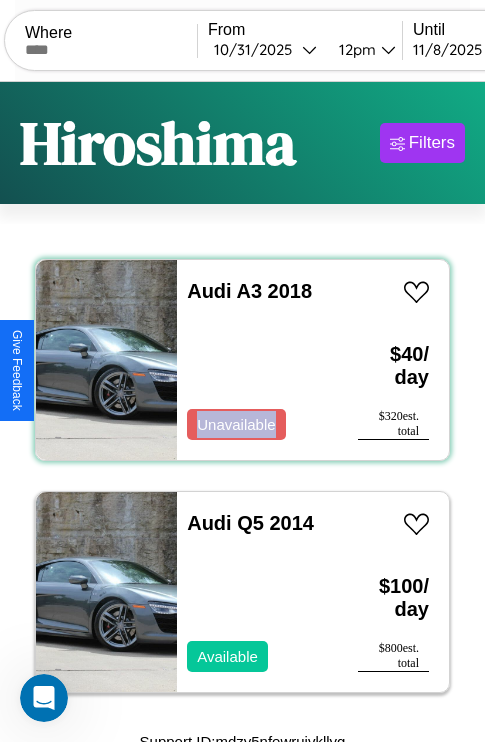click on "Audi   A3   2018 Unavailable" at bounding box center (257, 360) 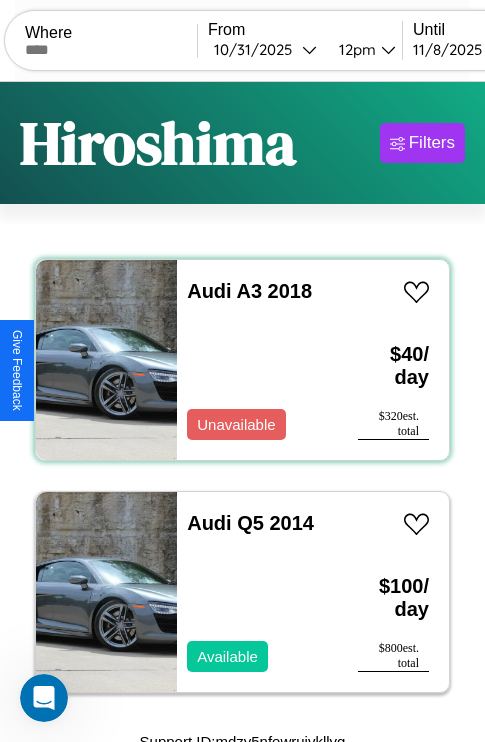 click on "Audi   A3   2018 Unavailable" at bounding box center [257, 360] 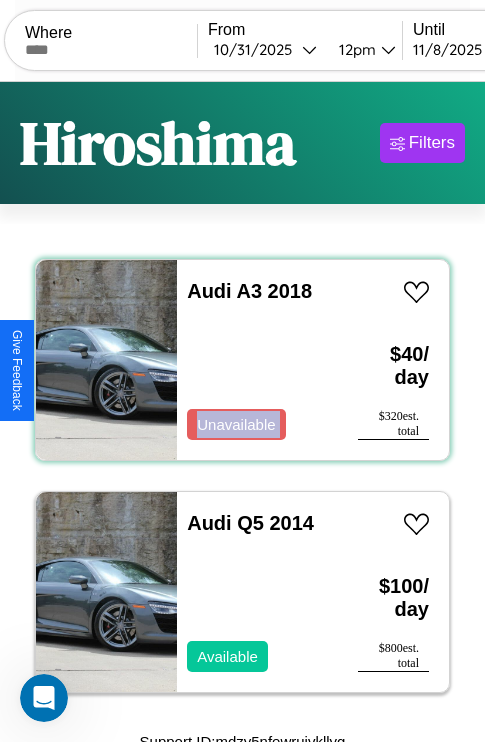 click on "Audi   A3   2018 Unavailable" at bounding box center (257, 360) 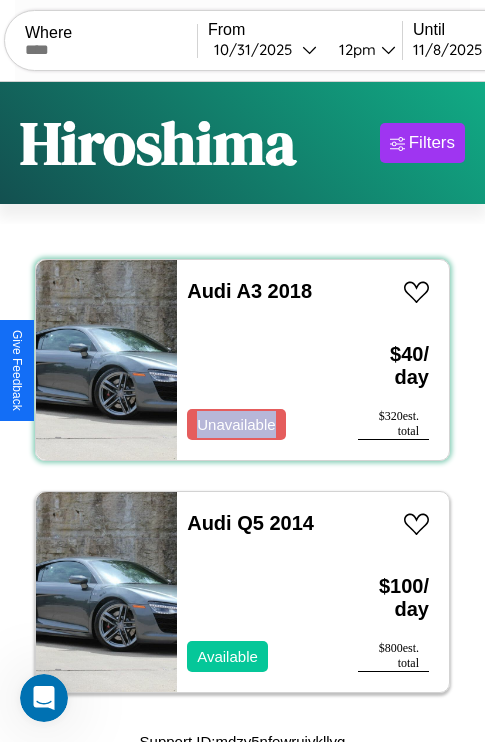 click on "Audi   A3   2018 Unavailable" at bounding box center [257, 360] 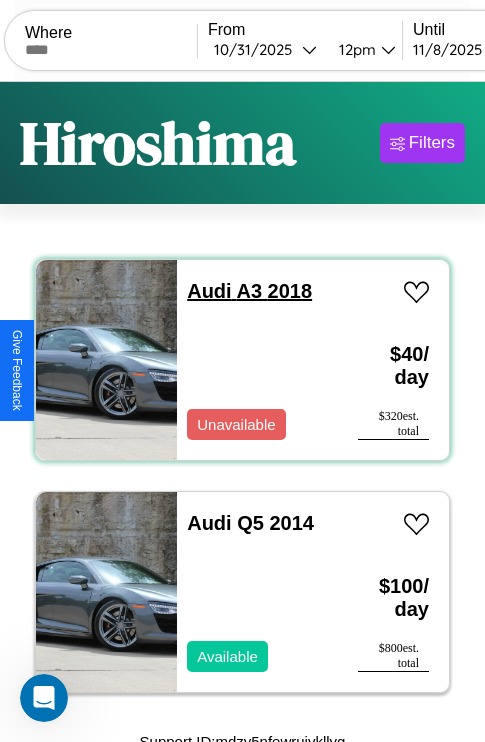 click on "Audi   A3   2018" at bounding box center (249, 291) 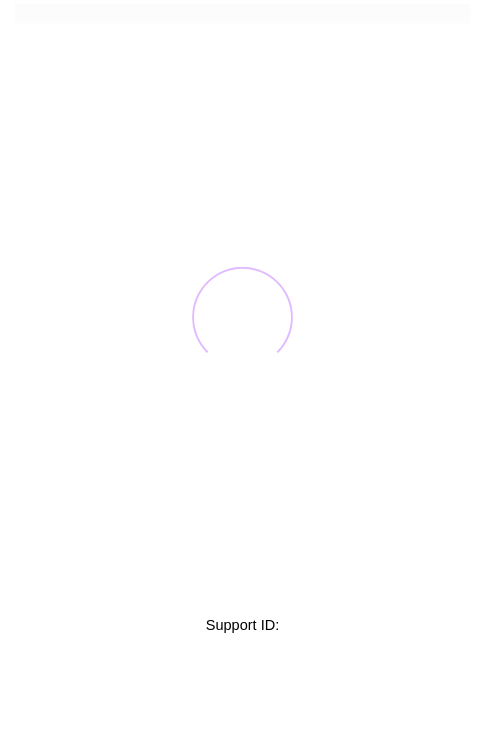 scroll, scrollTop: 0, scrollLeft: 0, axis: both 